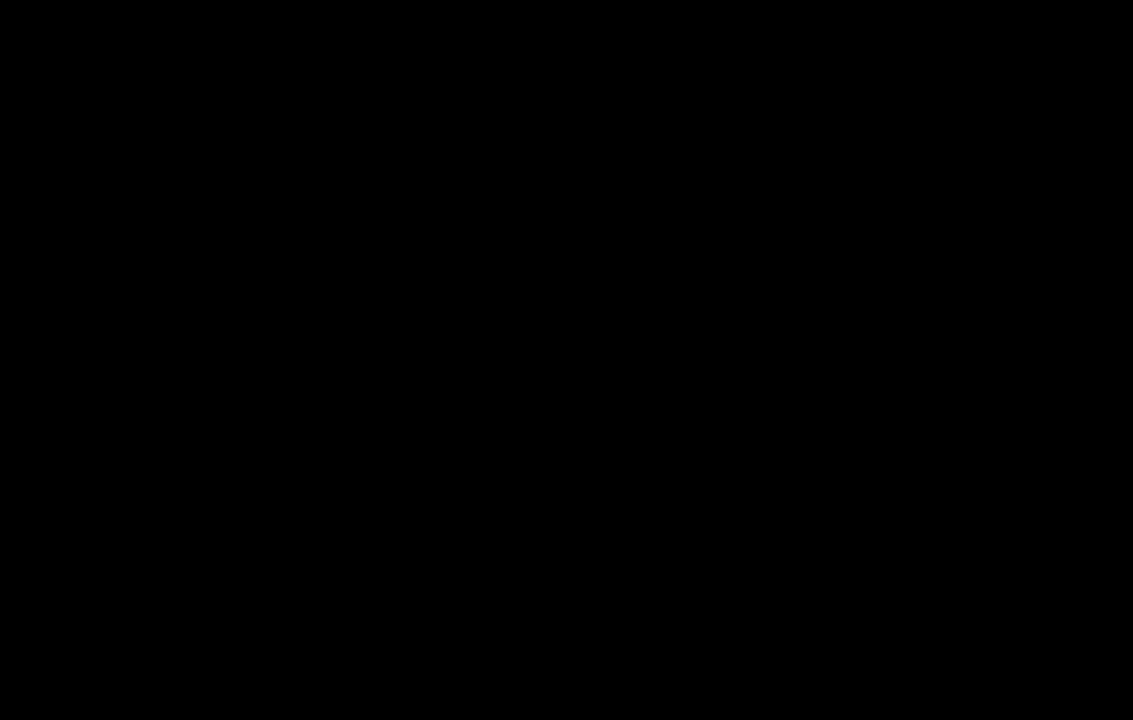 scroll, scrollTop: 0, scrollLeft: 0, axis: both 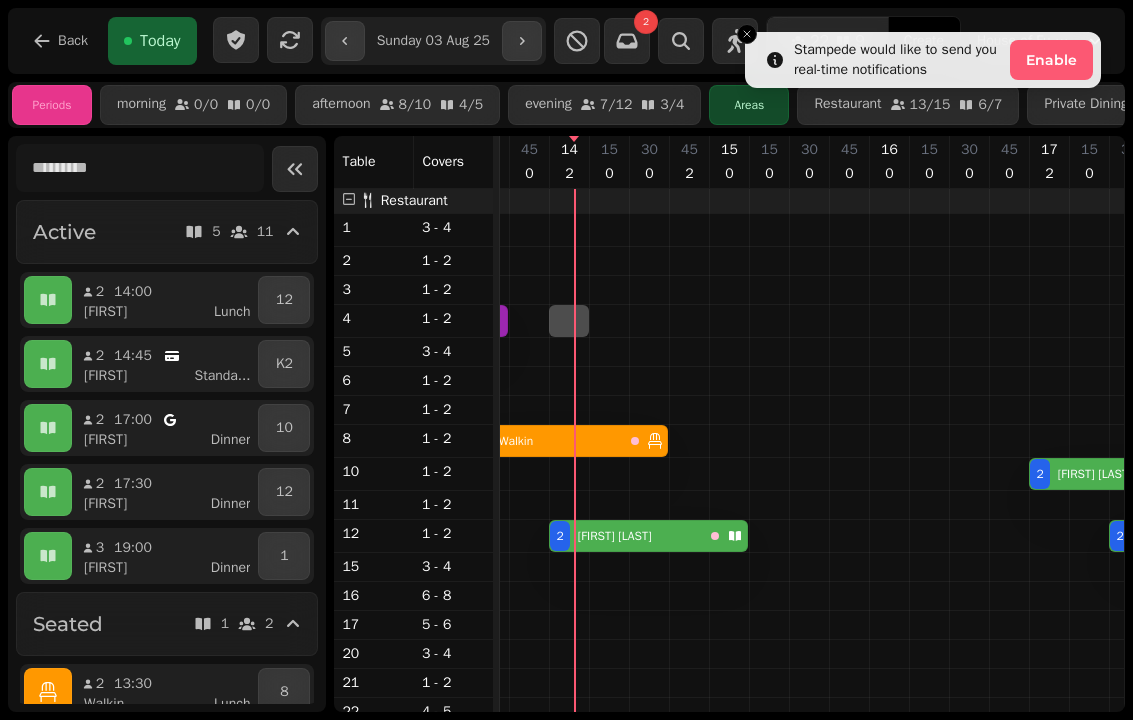 select on "*" 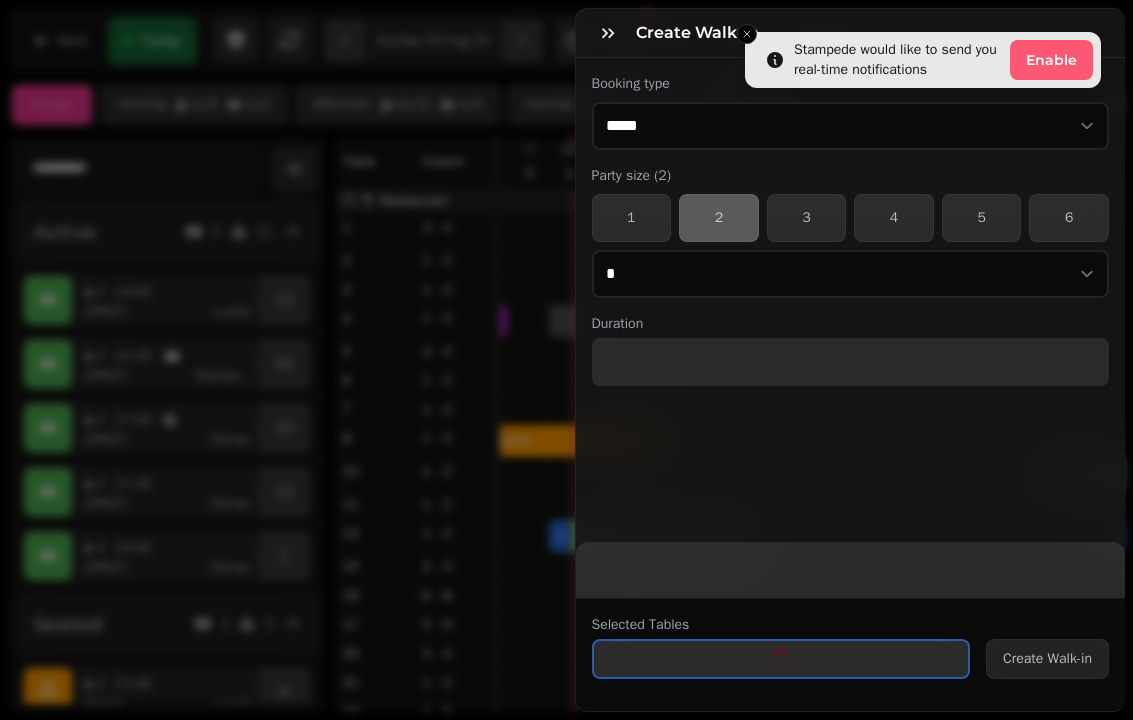 select on "****" 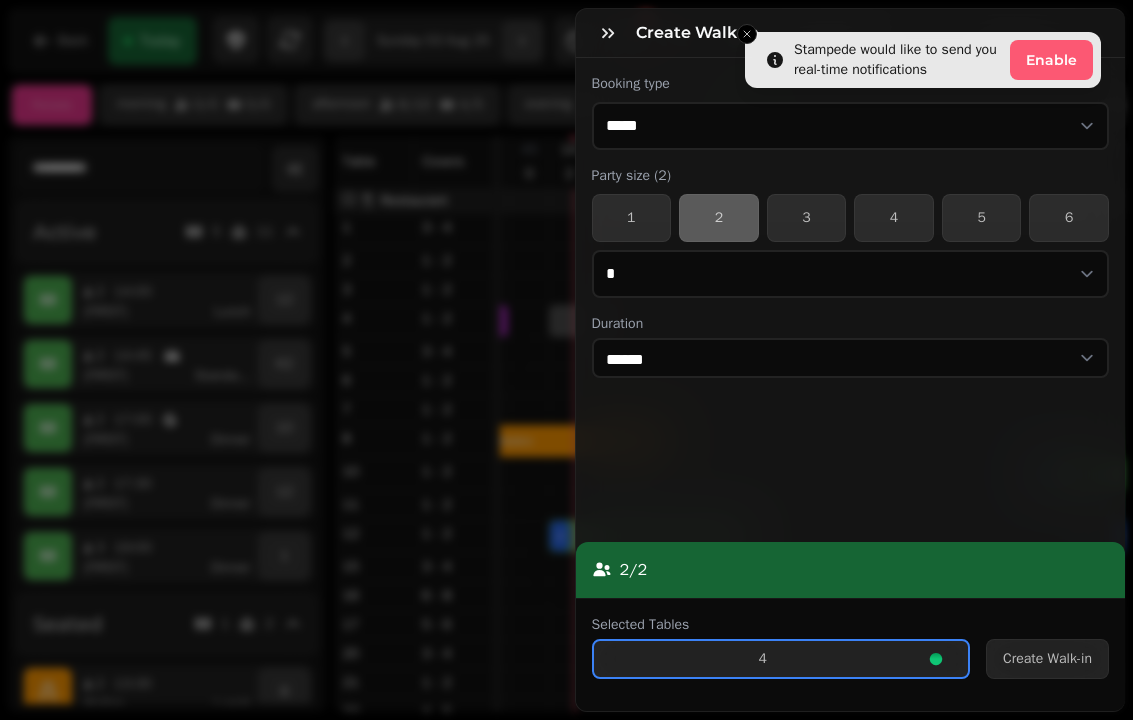 click on "Create Walk-in" at bounding box center (1047, 659) 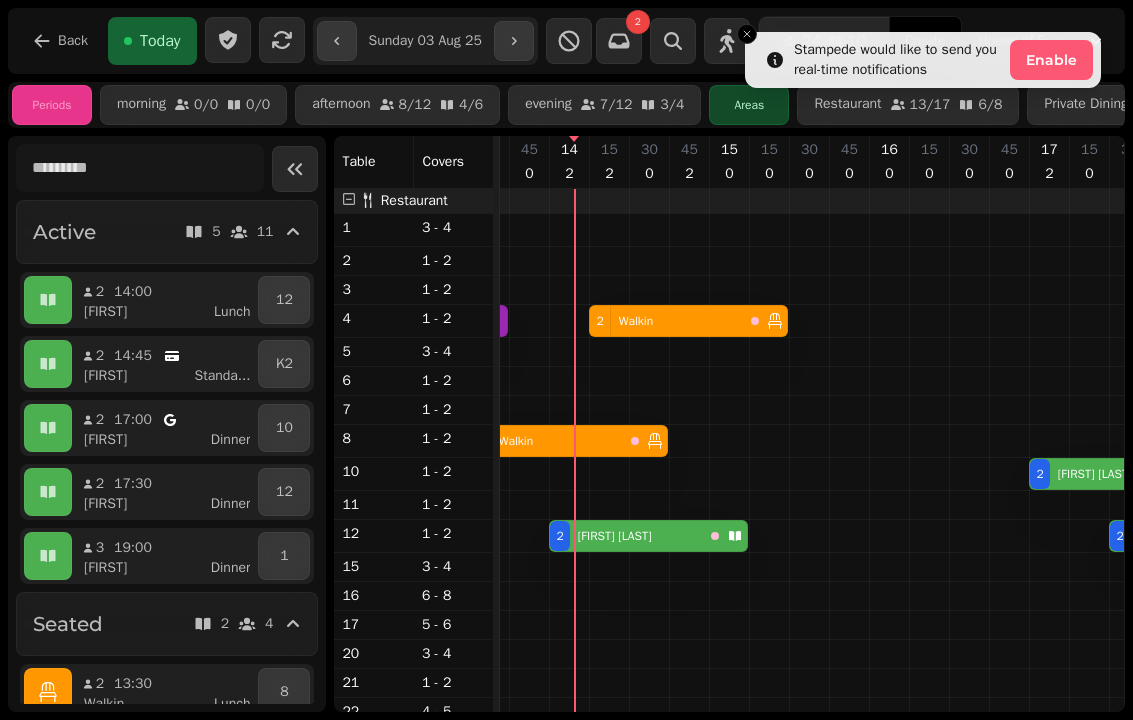 click on "2 Walkin" at bounding box center [666, 321] 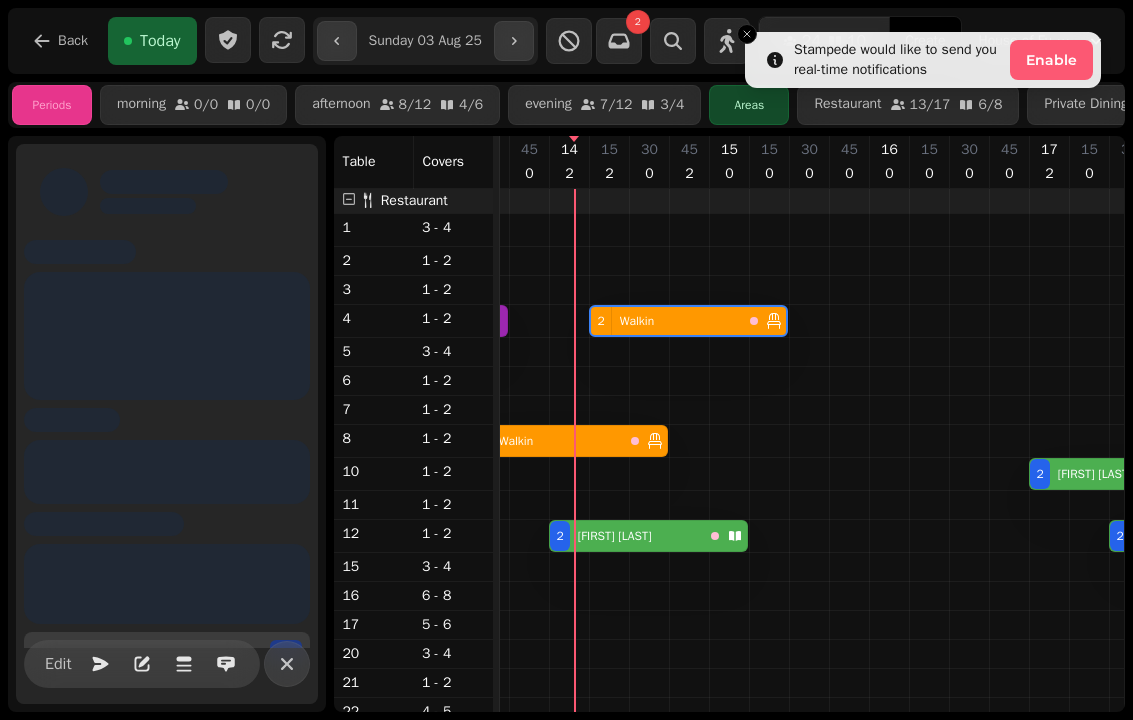 scroll, scrollTop: 0, scrollLeft: 2267, axis: horizontal 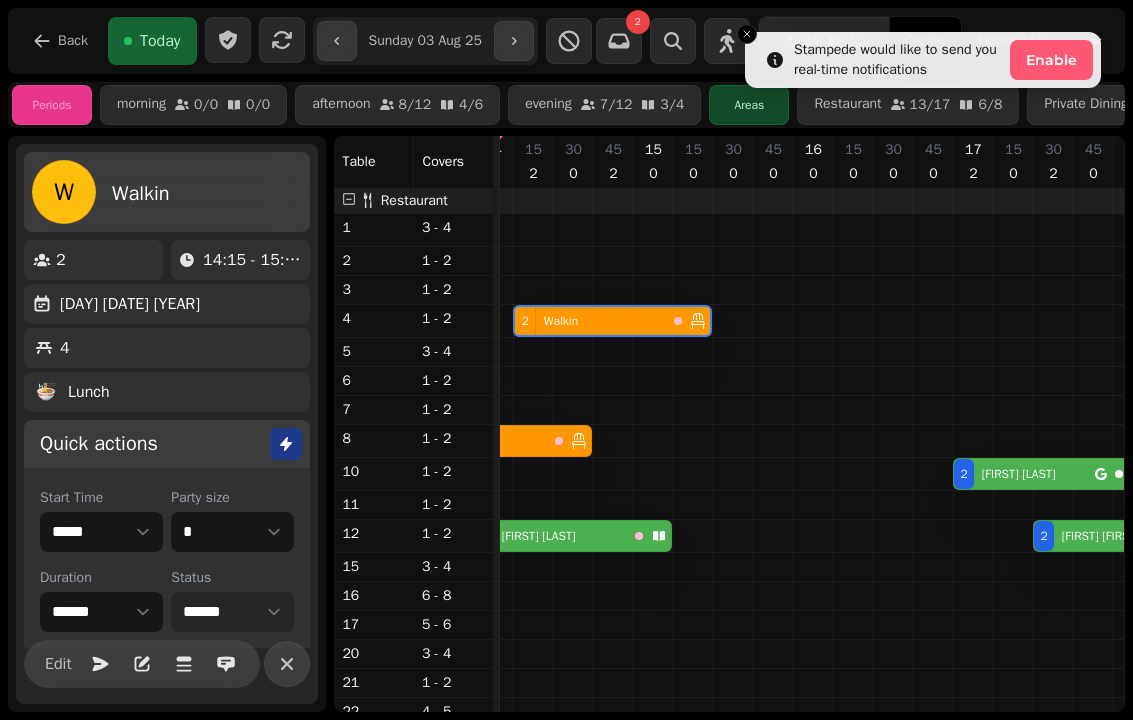 click on "**********" at bounding box center [232, 612] 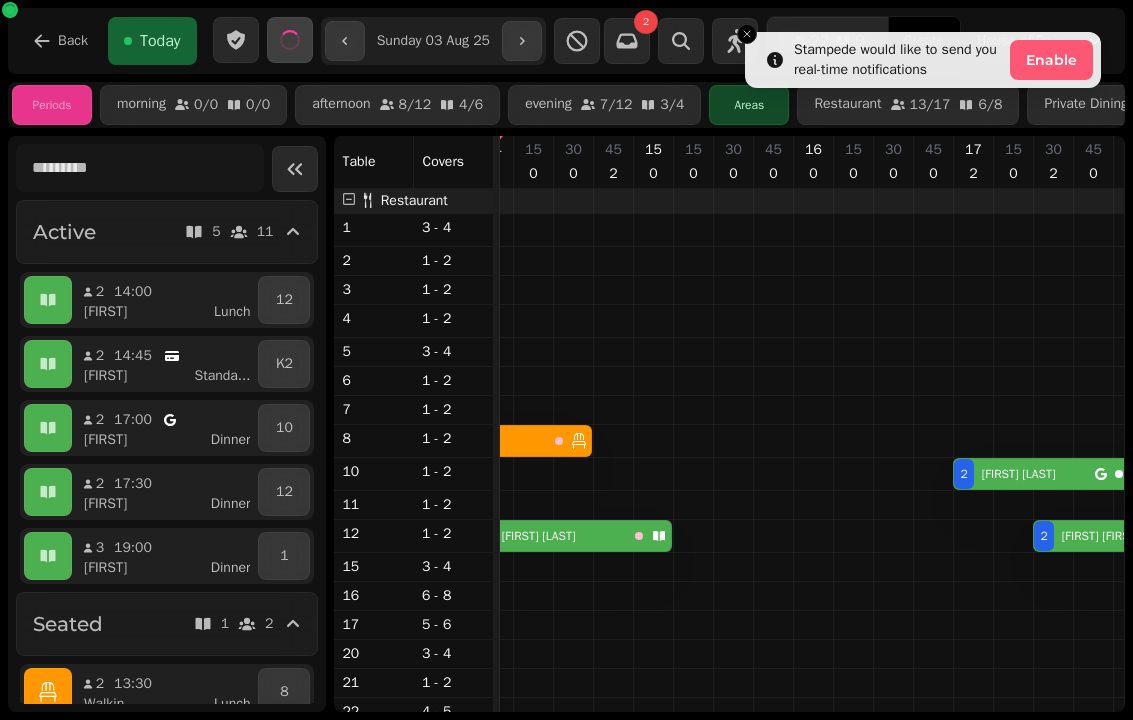scroll, scrollTop: 4, scrollLeft: 2171, axis: both 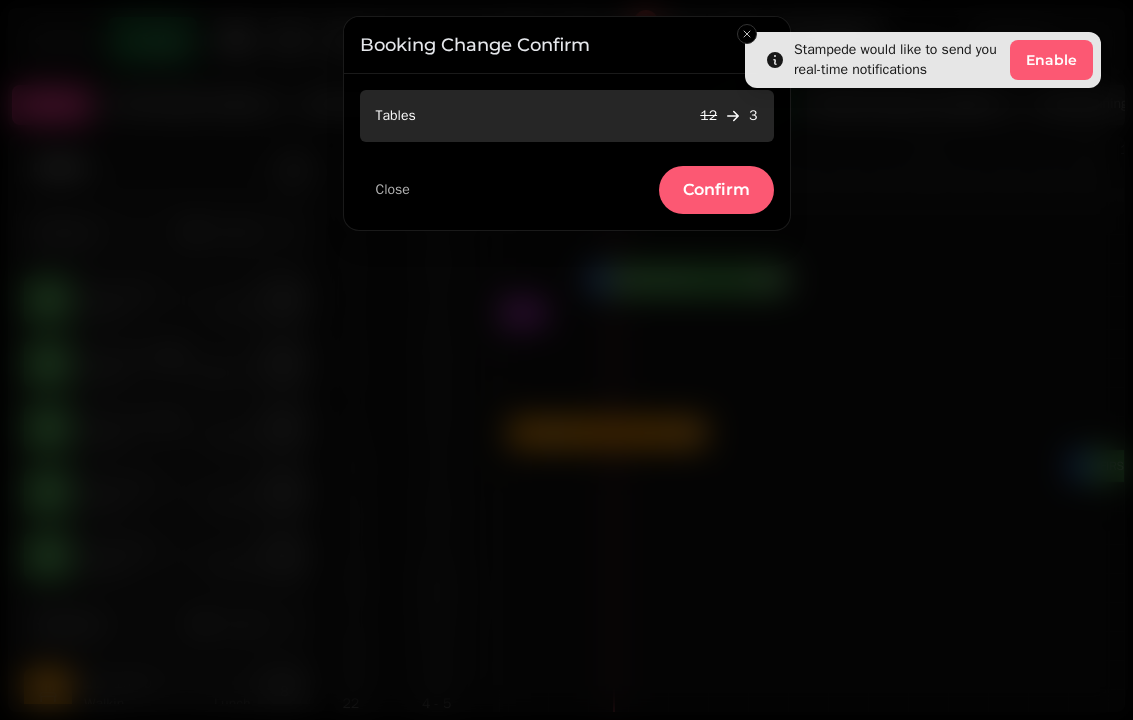 click on "Confirm" at bounding box center (716, 190) 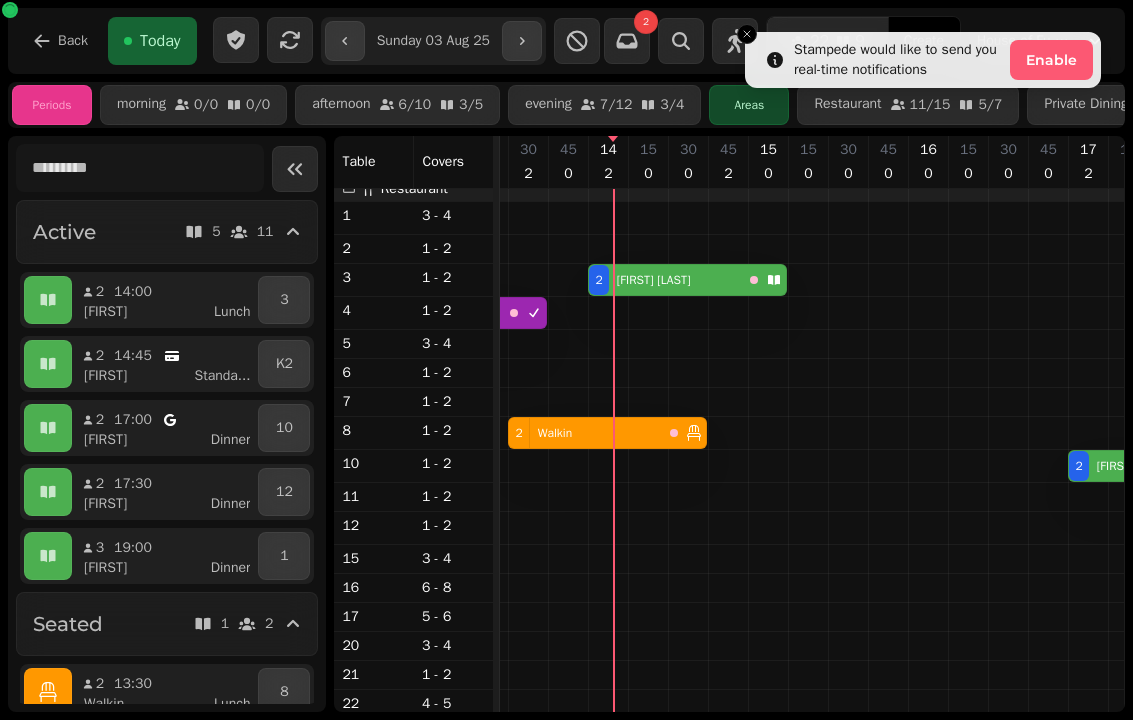 click on "2 Anca   Bucur" at bounding box center [665, 280] 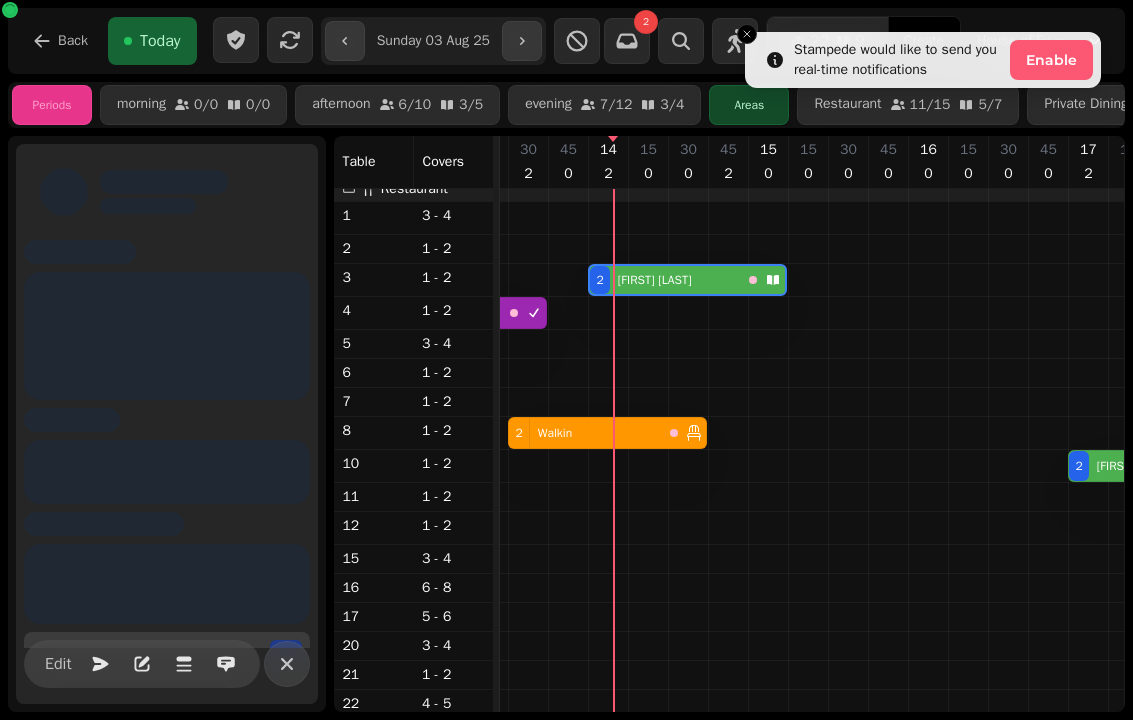 scroll, scrollTop: 0, scrollLeft: 2227, axis: horizontal 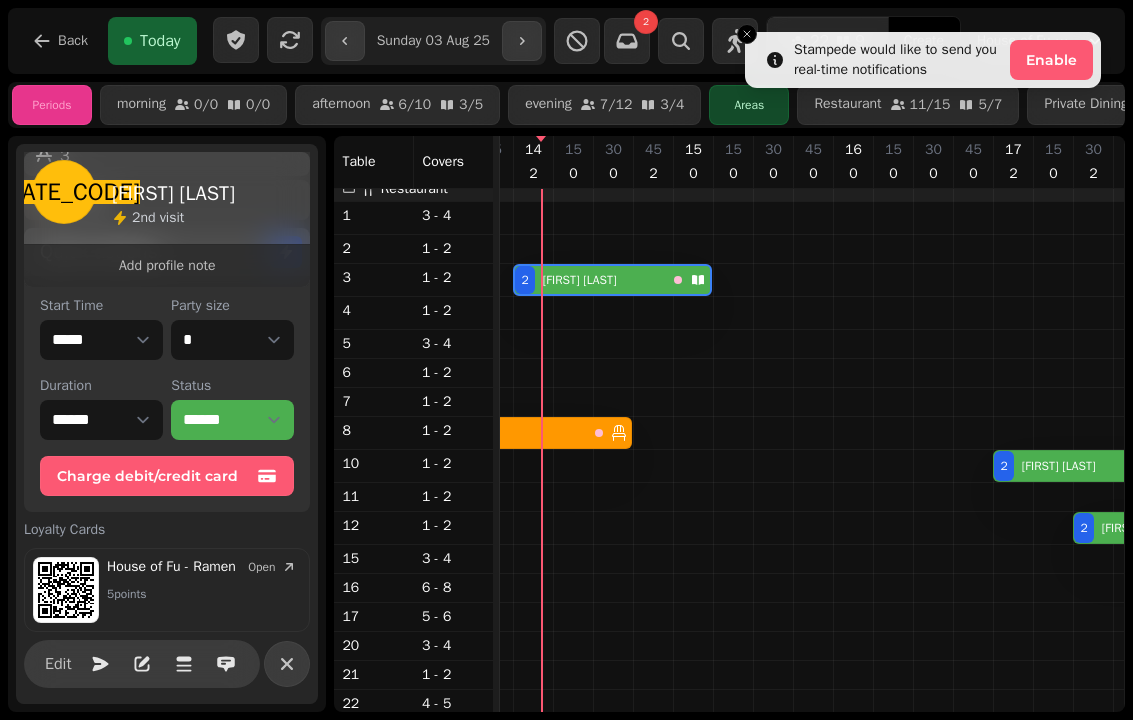 click on "Charge debit/credit card" at bounding box center (167, 476) 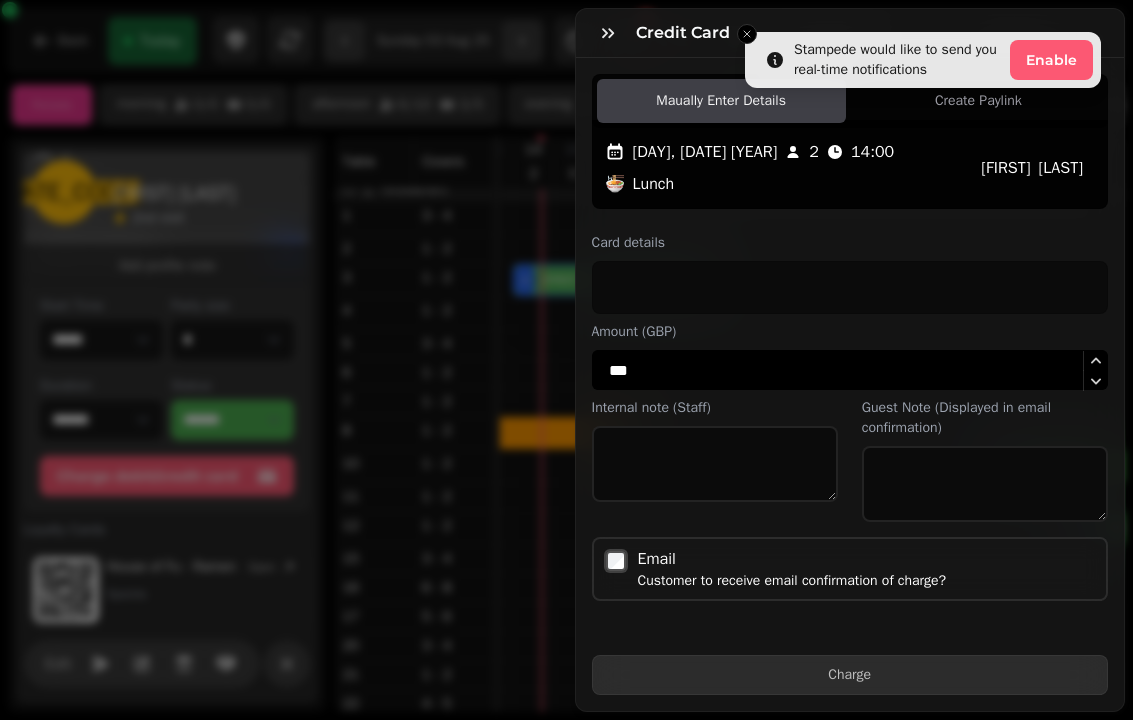 click at bounding box center [608, 33] 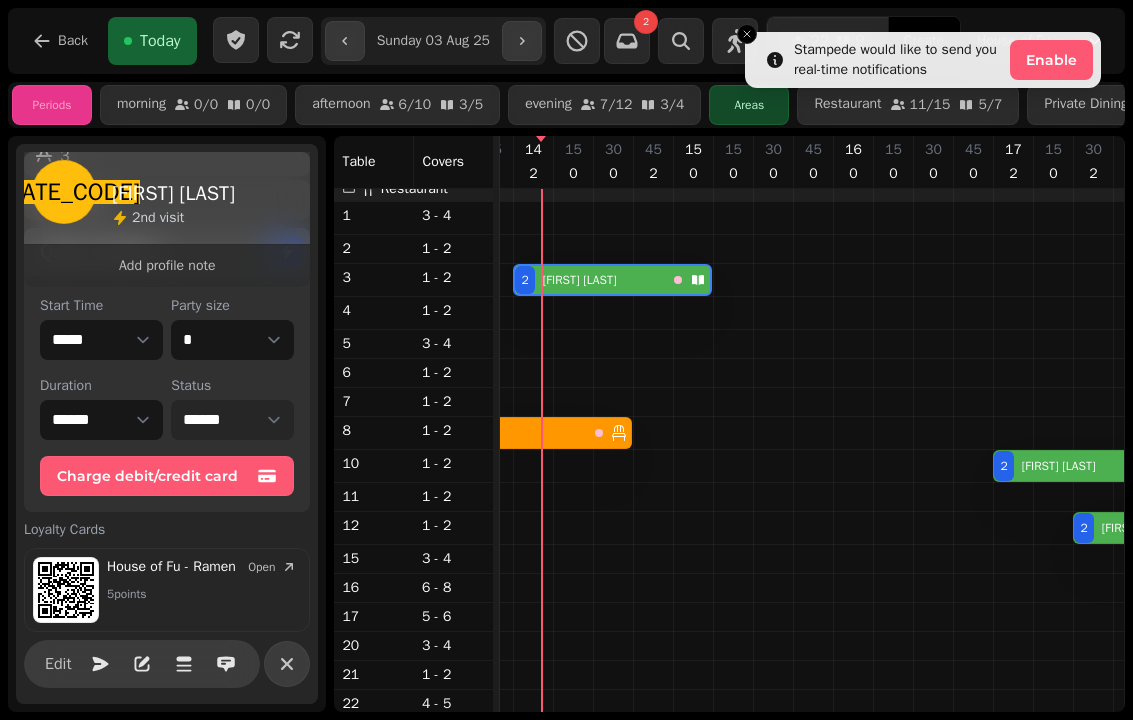 click on "**********" at bounding box center (232, 420) 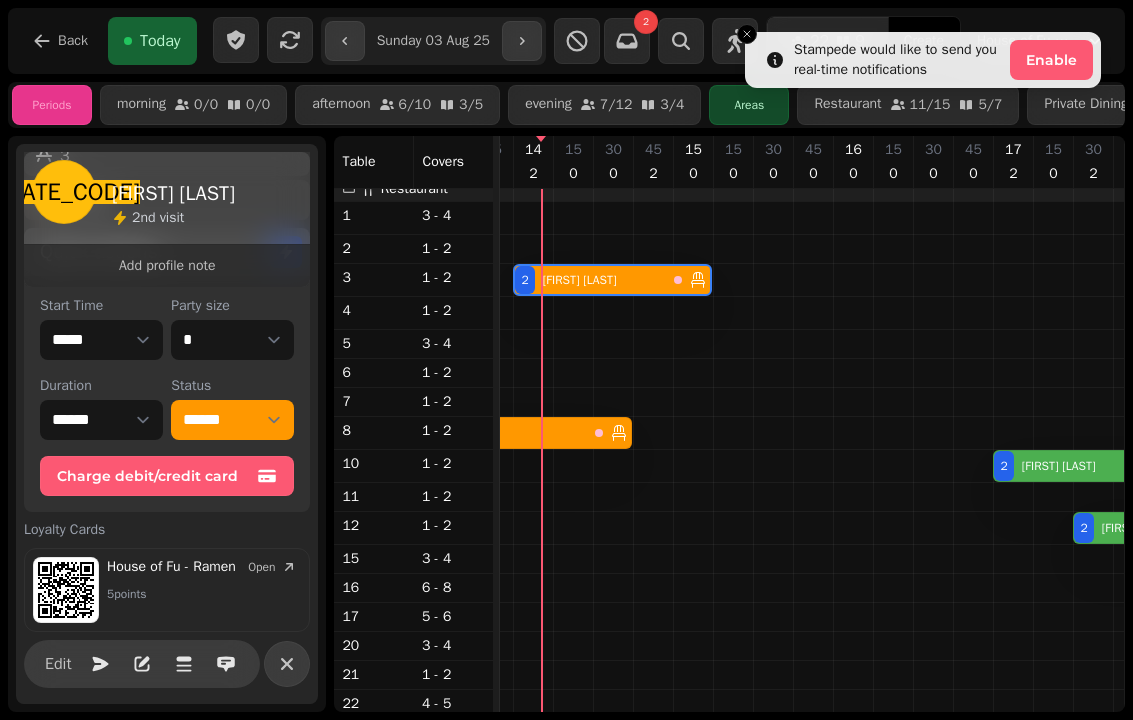 click 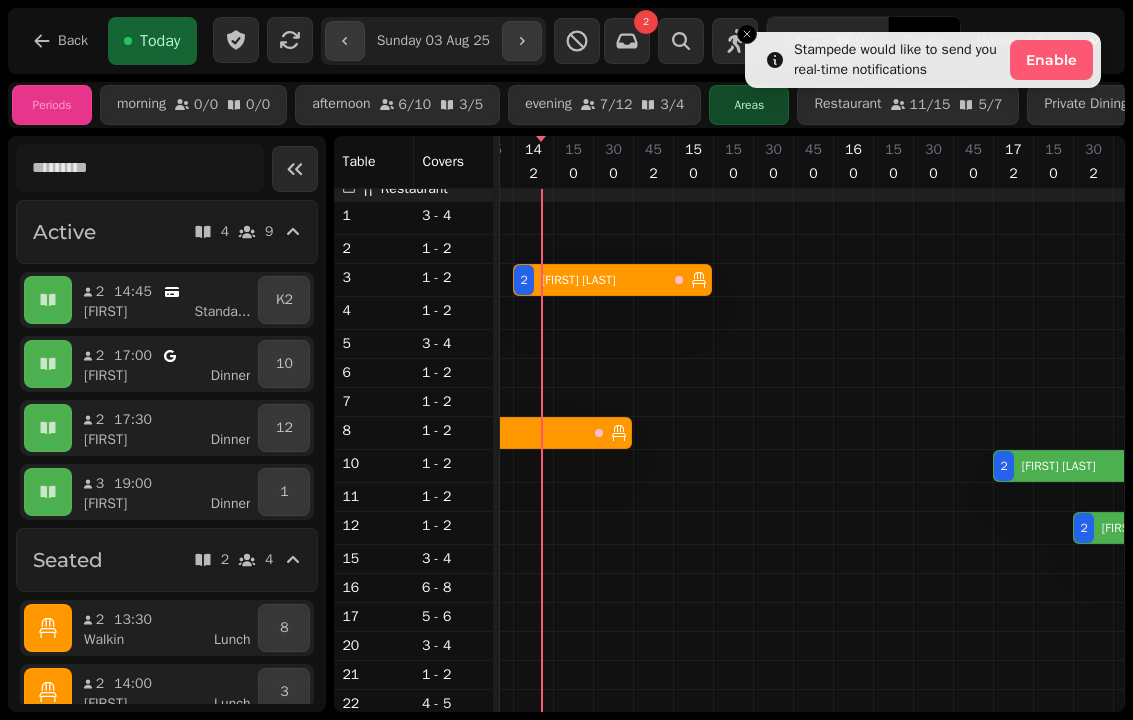 scroll, scrollTop: 31, scrollLeft: 2090, axis: both 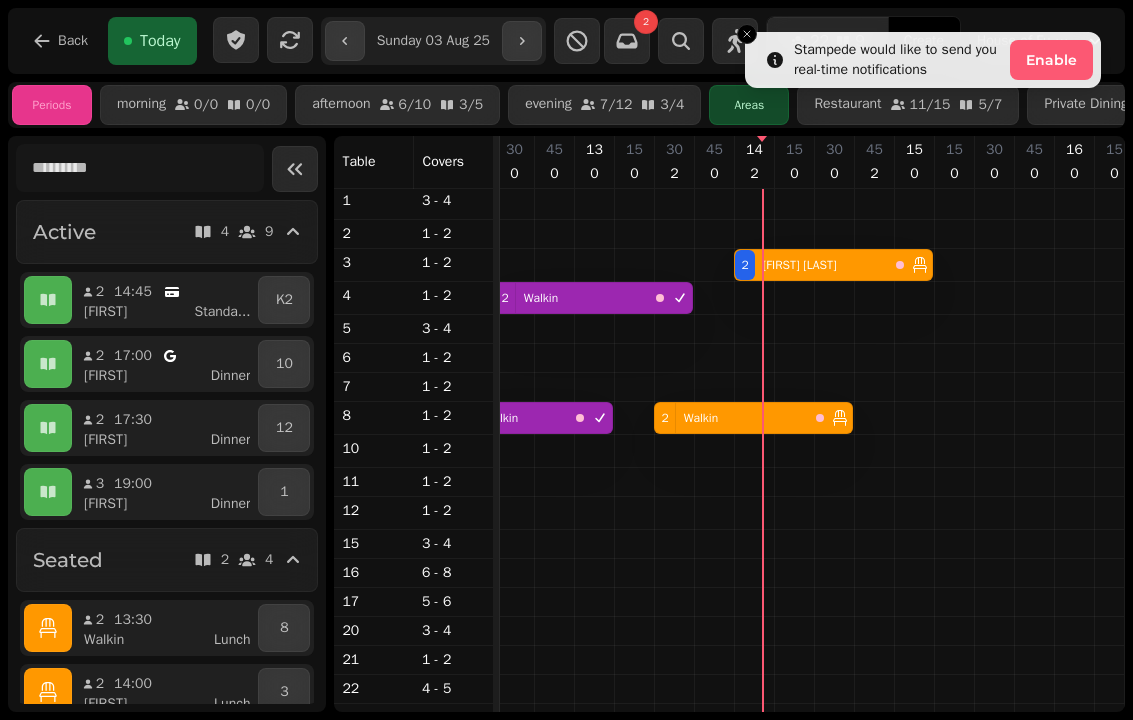 click on "2 Walkin" at bounding box center (731, 418) 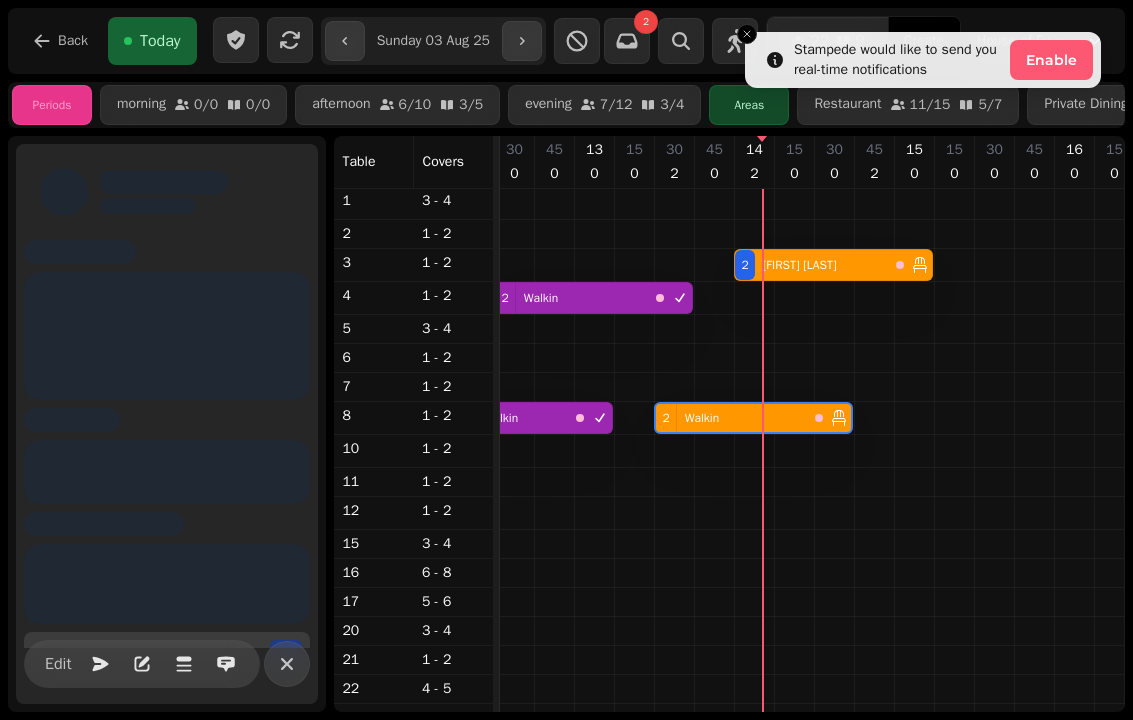 scroll, scrollTop: 0, scrollLeft: 2147, axis: horizontal 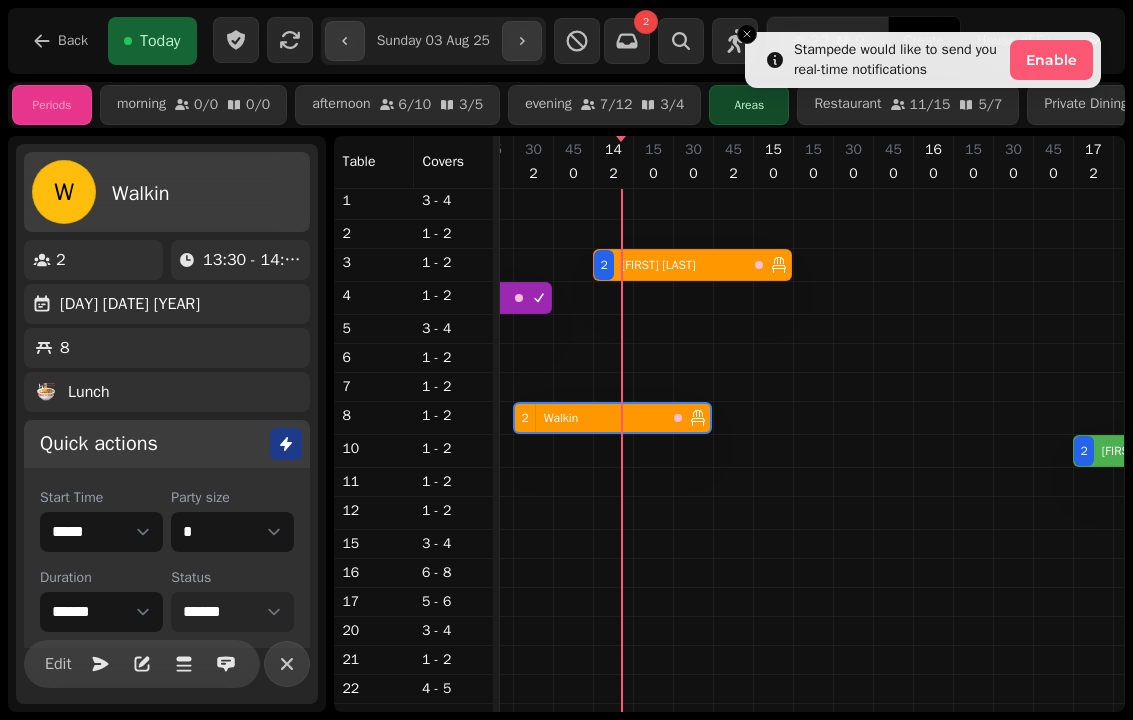 click on "**********" at bounding box center [232, 612] 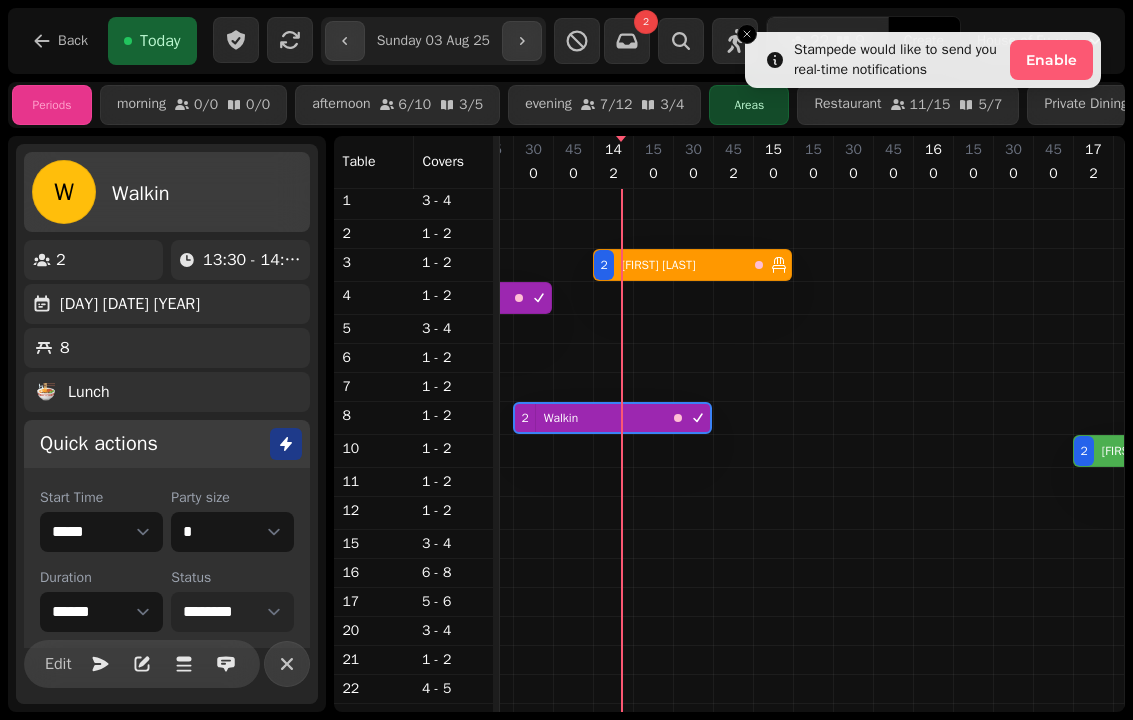 click on "**********" at bounding box center [232, 612] 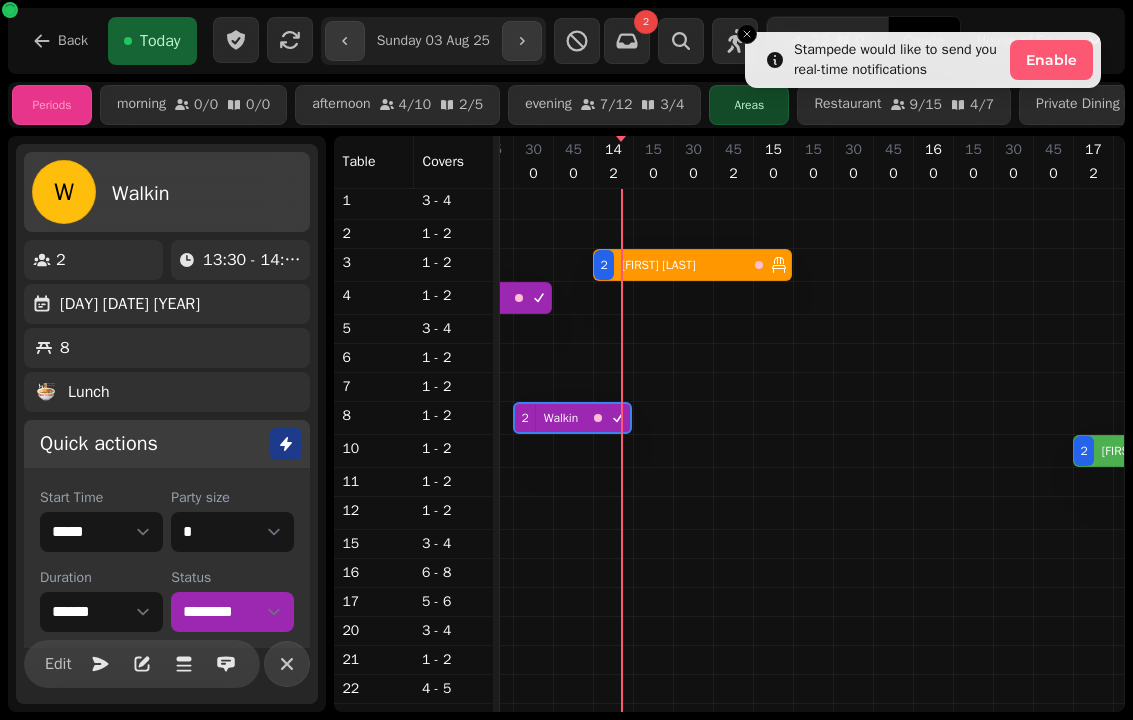 click at bounding box center [287, 664] 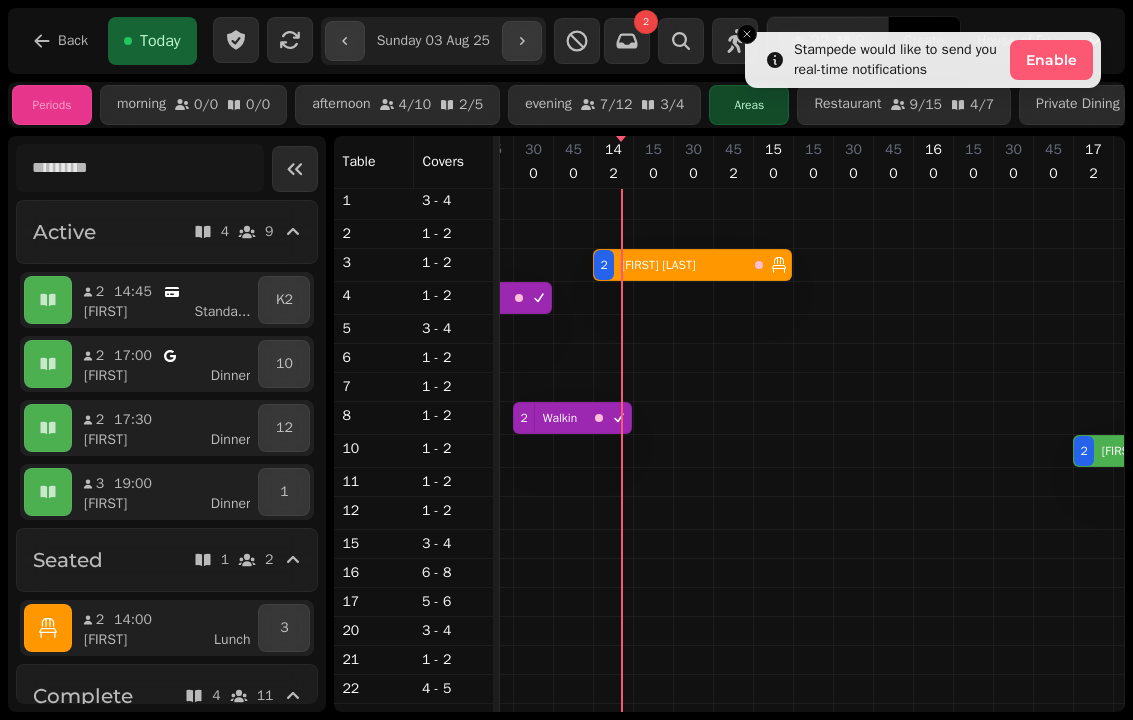 click at bounding box center [747, 34] 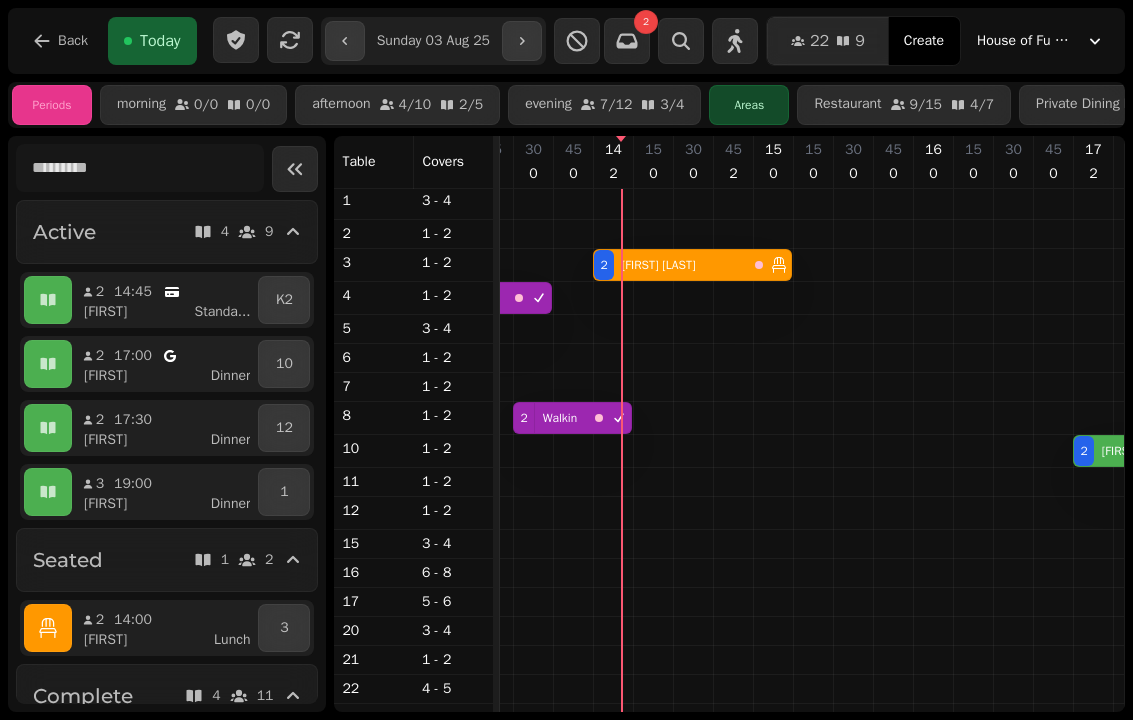 scroll, scrollTop: 42, scrollLeft: 2269, axis: both 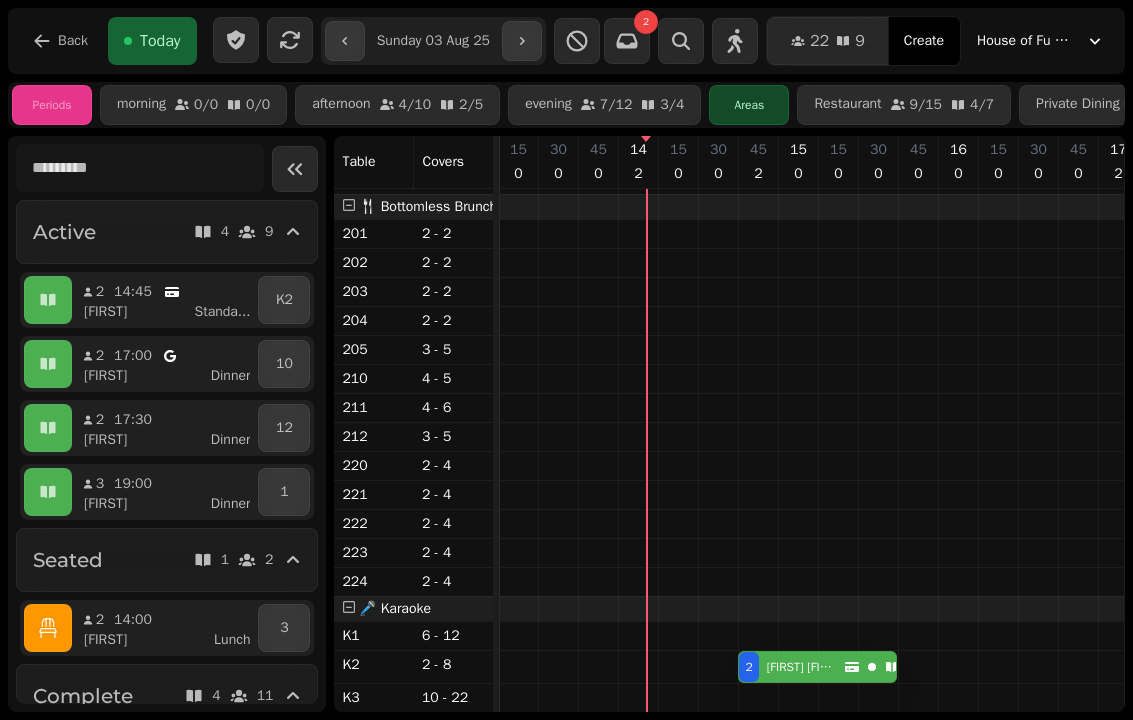 click on "Back" at bounding box center [73, 41] 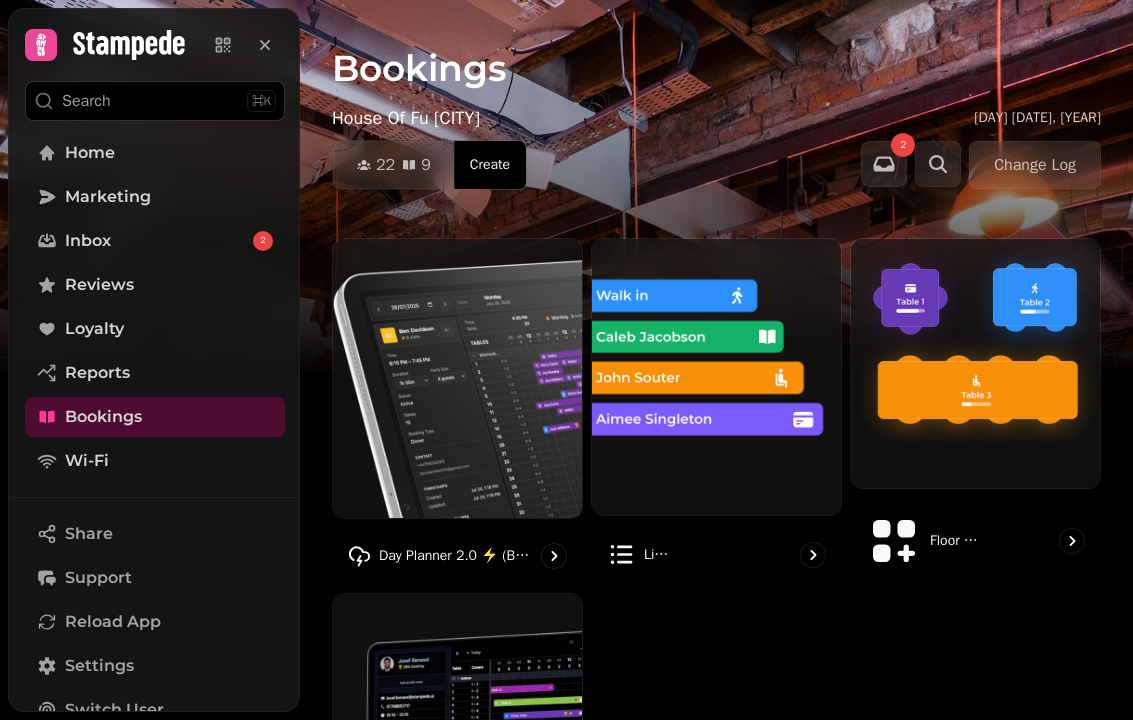 click at bounding box center [457, 718] 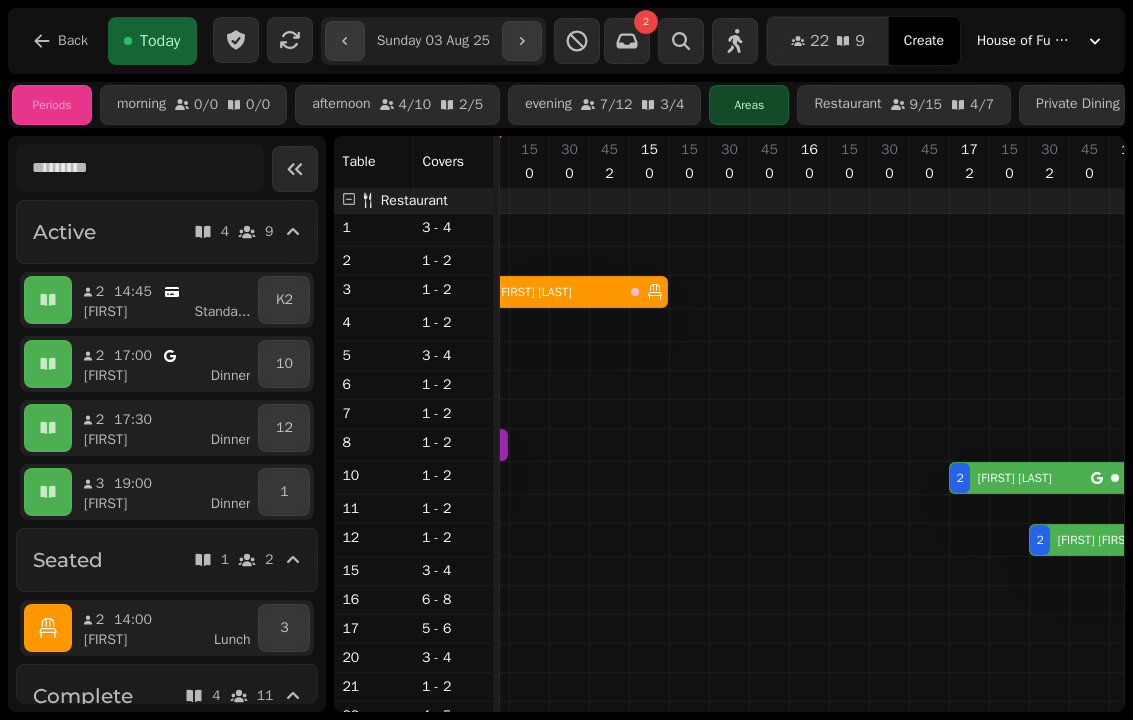 click on "**********" at bounding box center (433, 41) 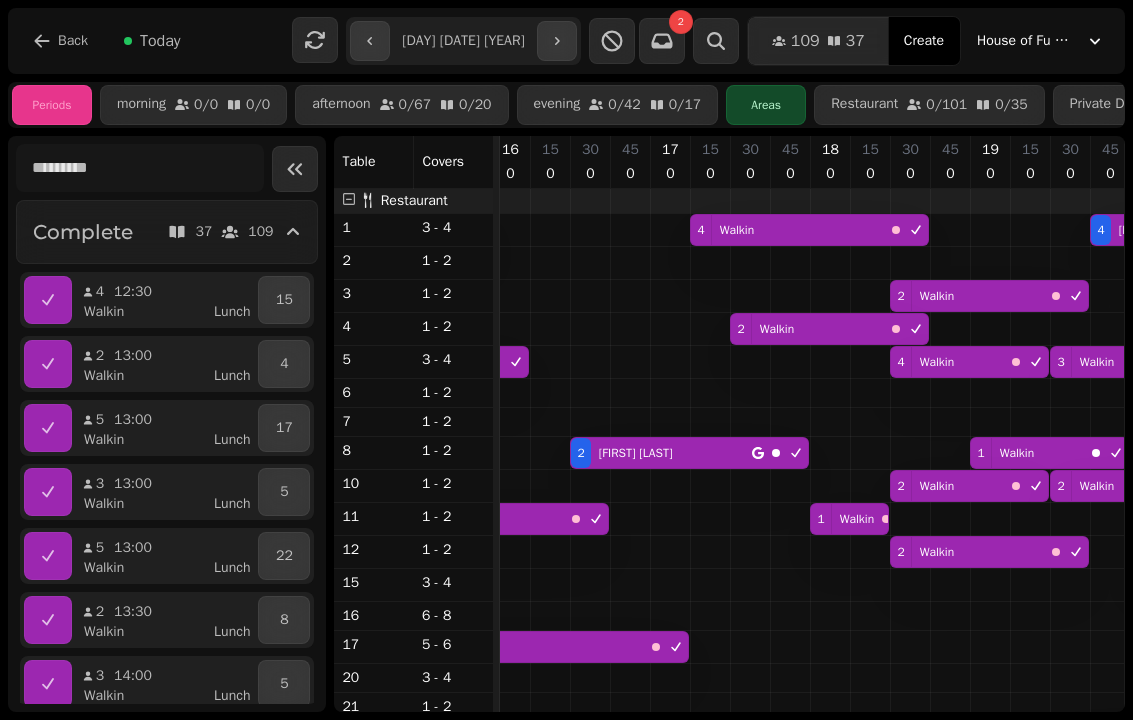 click on "Today" at bounding box center (160, 41) 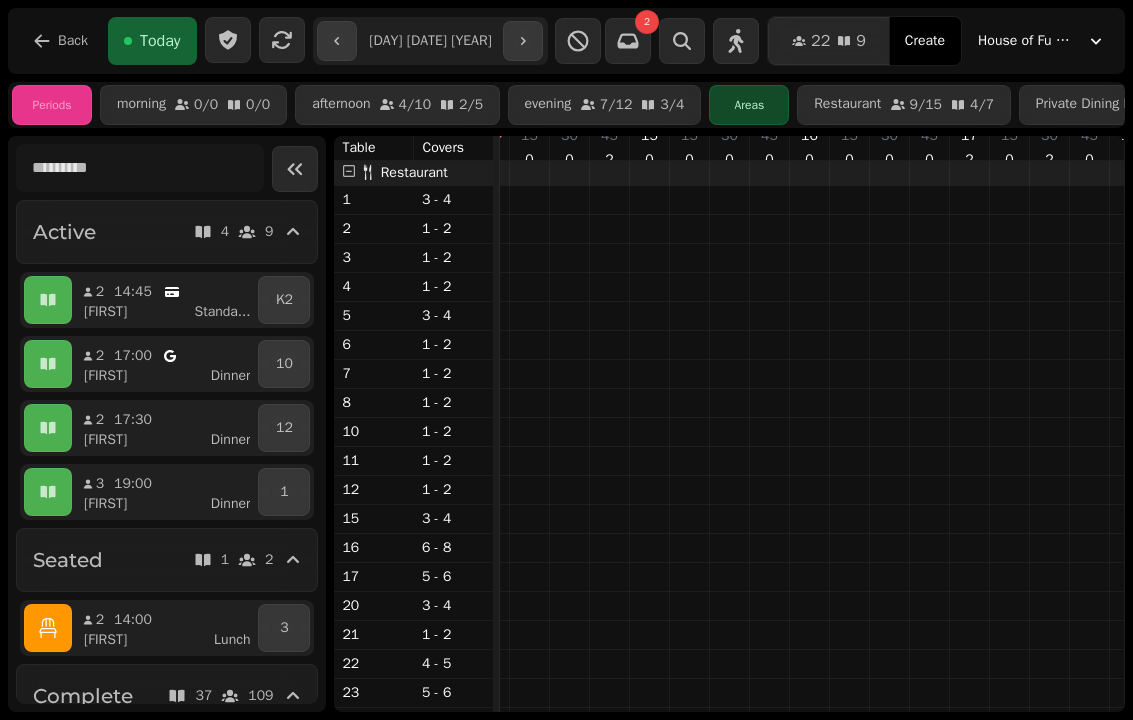 type on "**********" 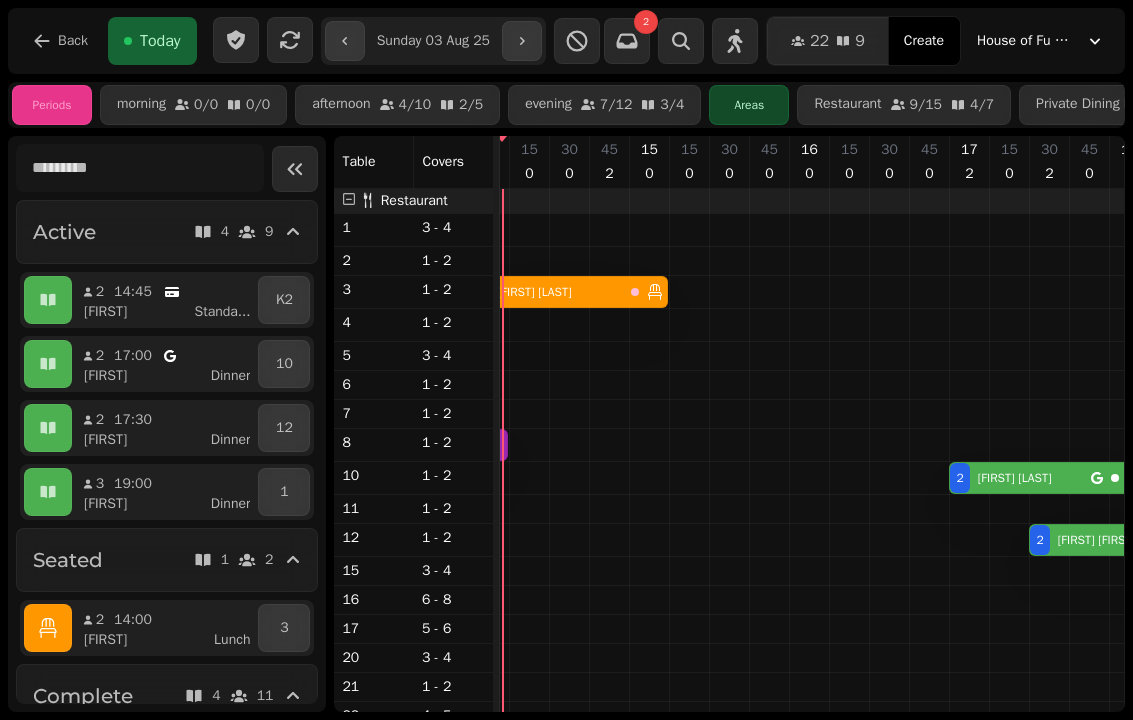 scroll, scrollTop: 1, scrollLeft: 2239, axis: both 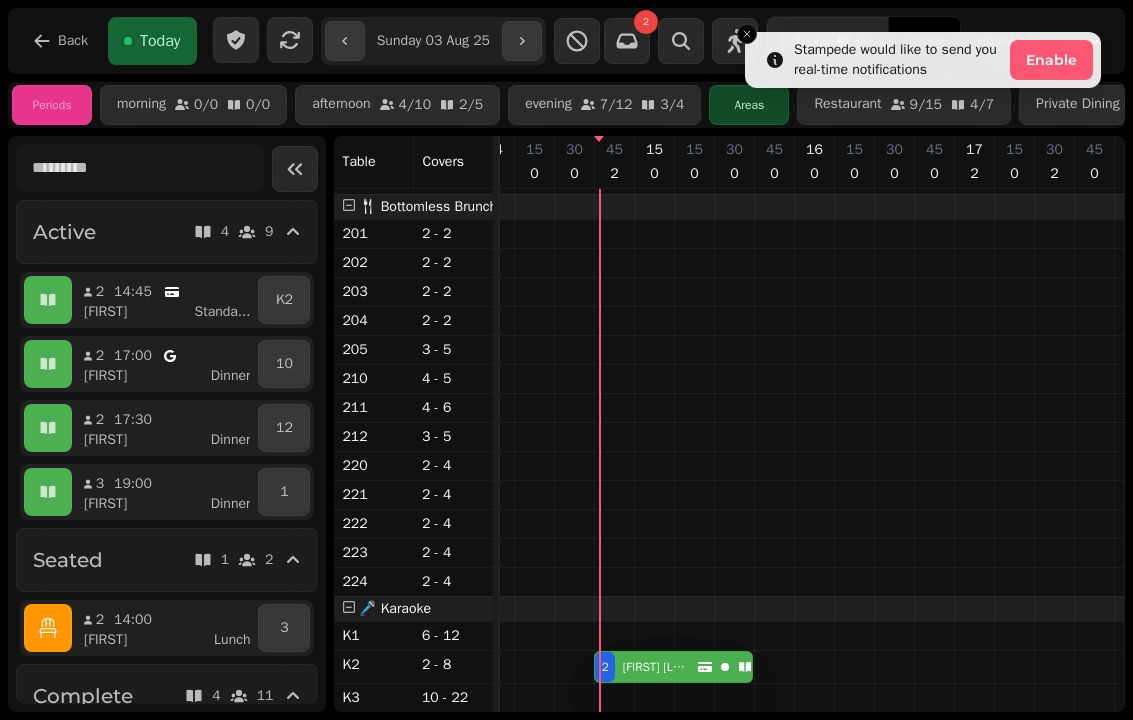 click on "[FIRST]   [LAST]" at bounding box center (654, 667) 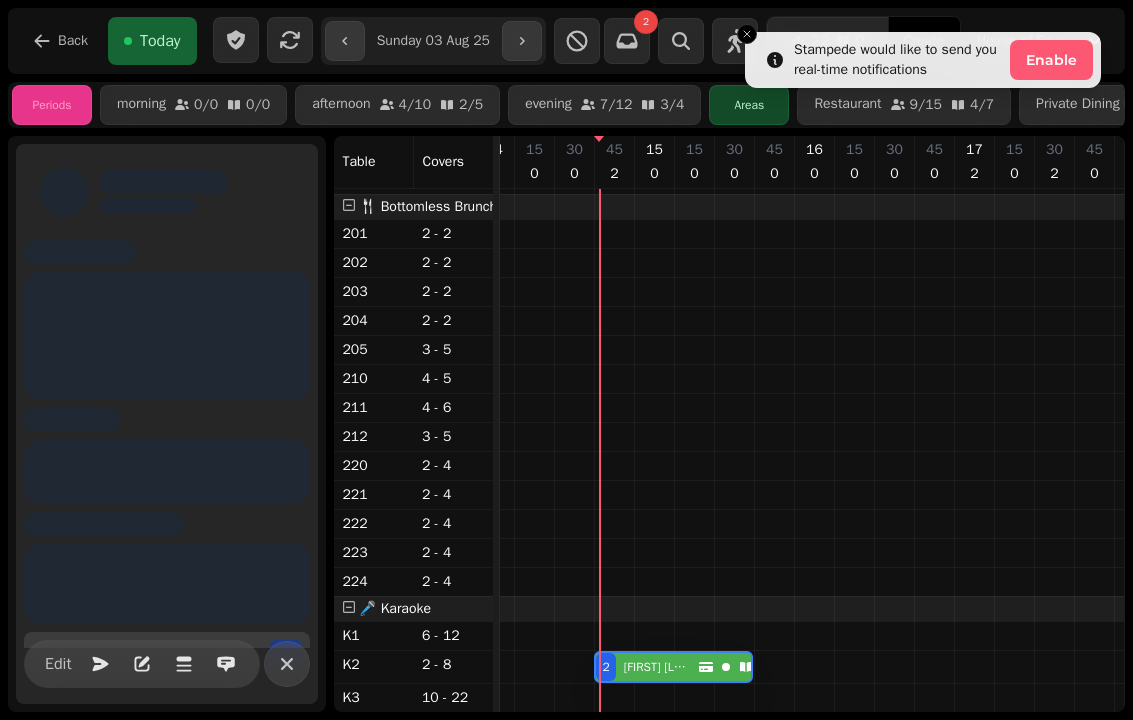 scroll, scrollTop: 0, scrollLeft: 2347, axis: horizontal 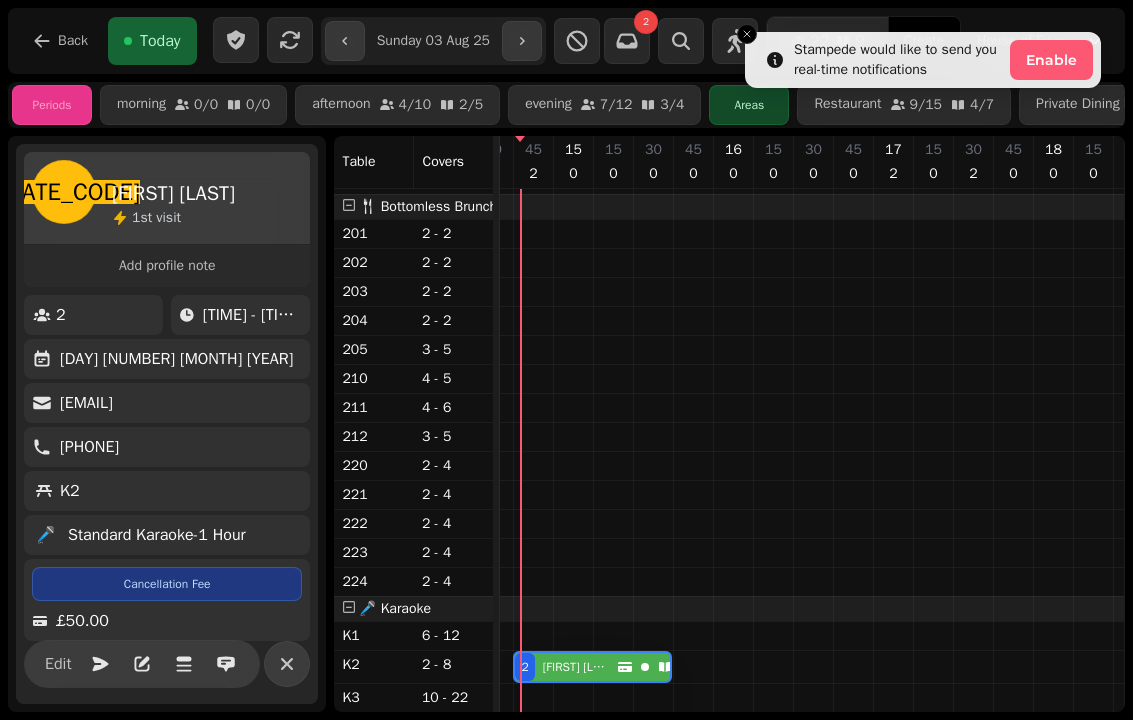 click 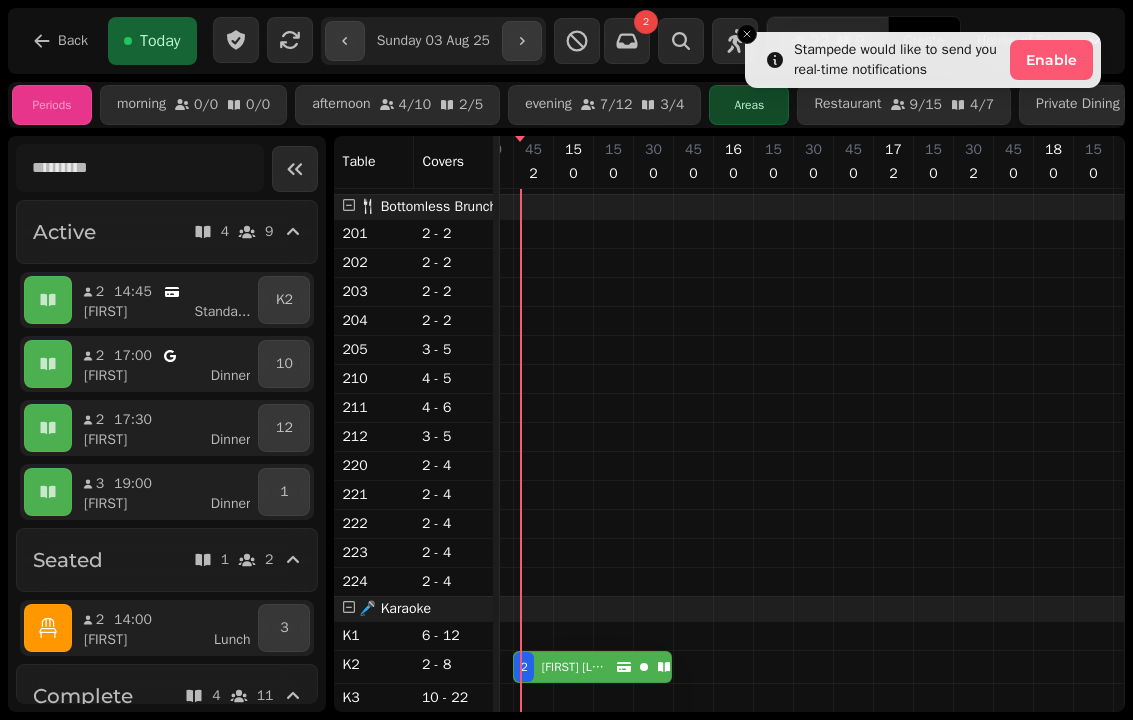 scroll, scrollTop: 1183, scrollLeft: 2509, axis: both 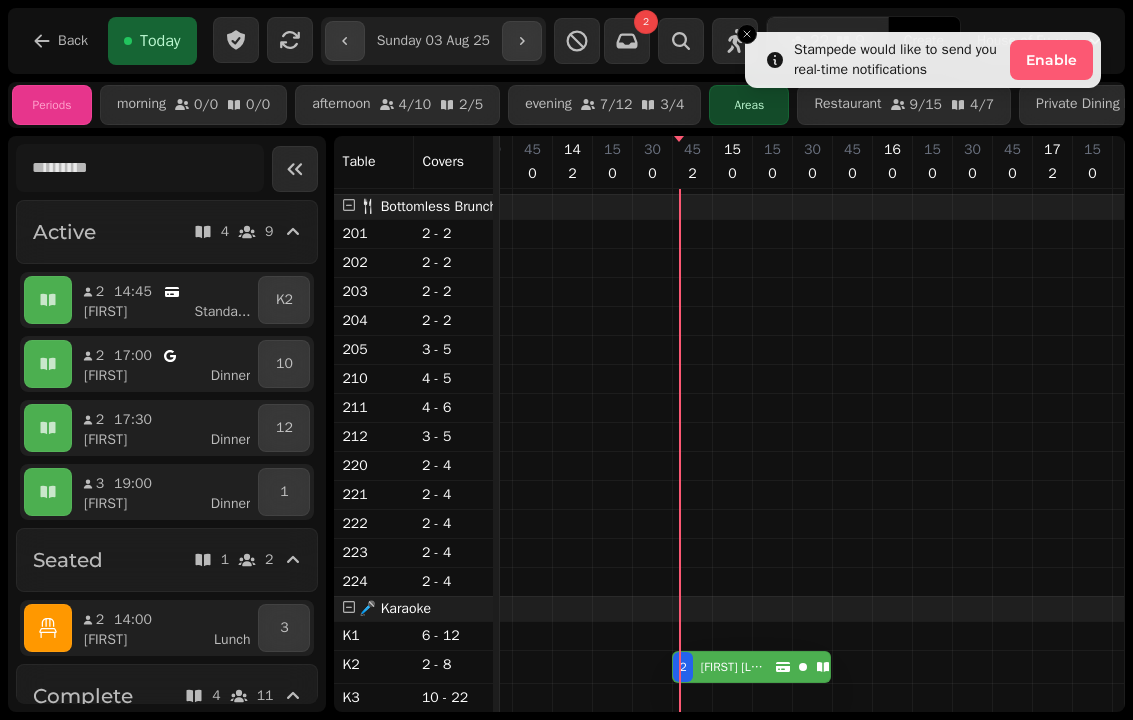 click on "[FIRST]   [LAST]" at bounding box center (732, 667) 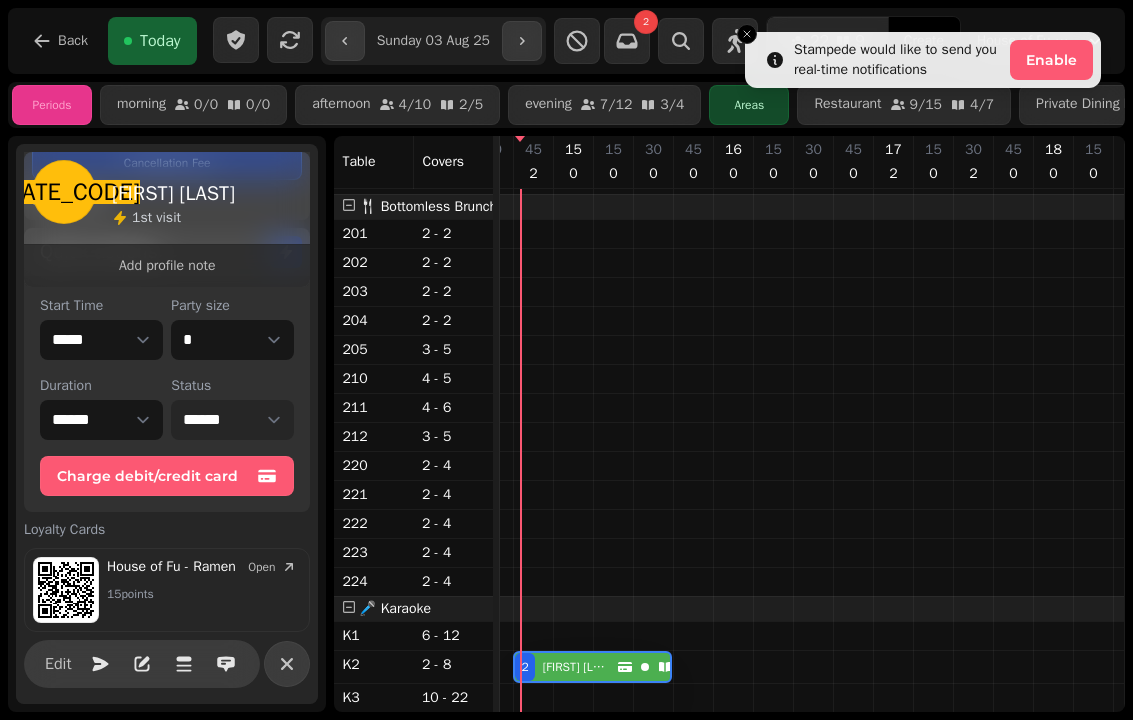click on "**********" at bounding box center (232, 420) 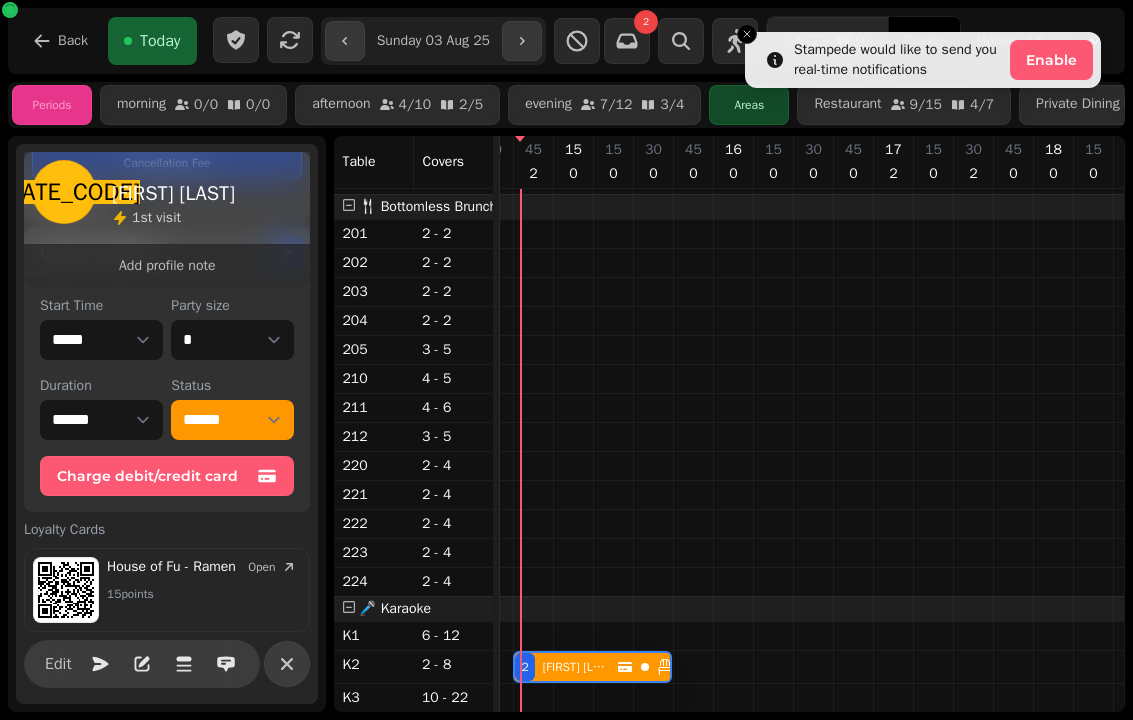 click 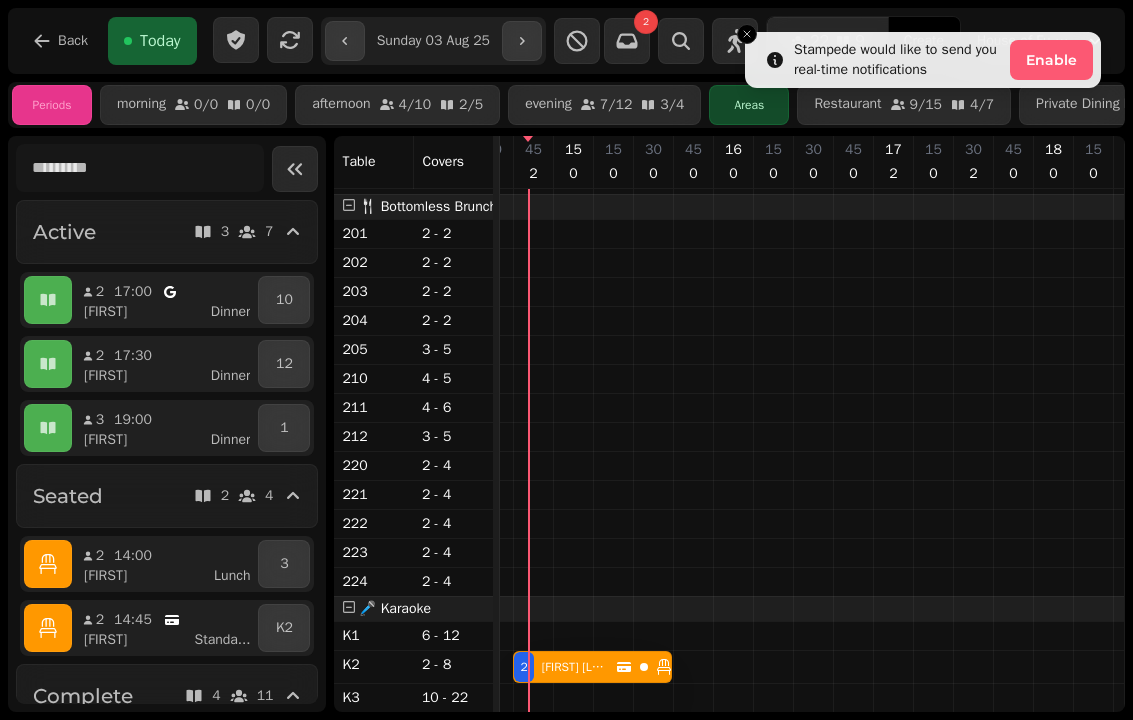 scroll, scrollTop: 1183, scrollLeft: 2208, axis: both 